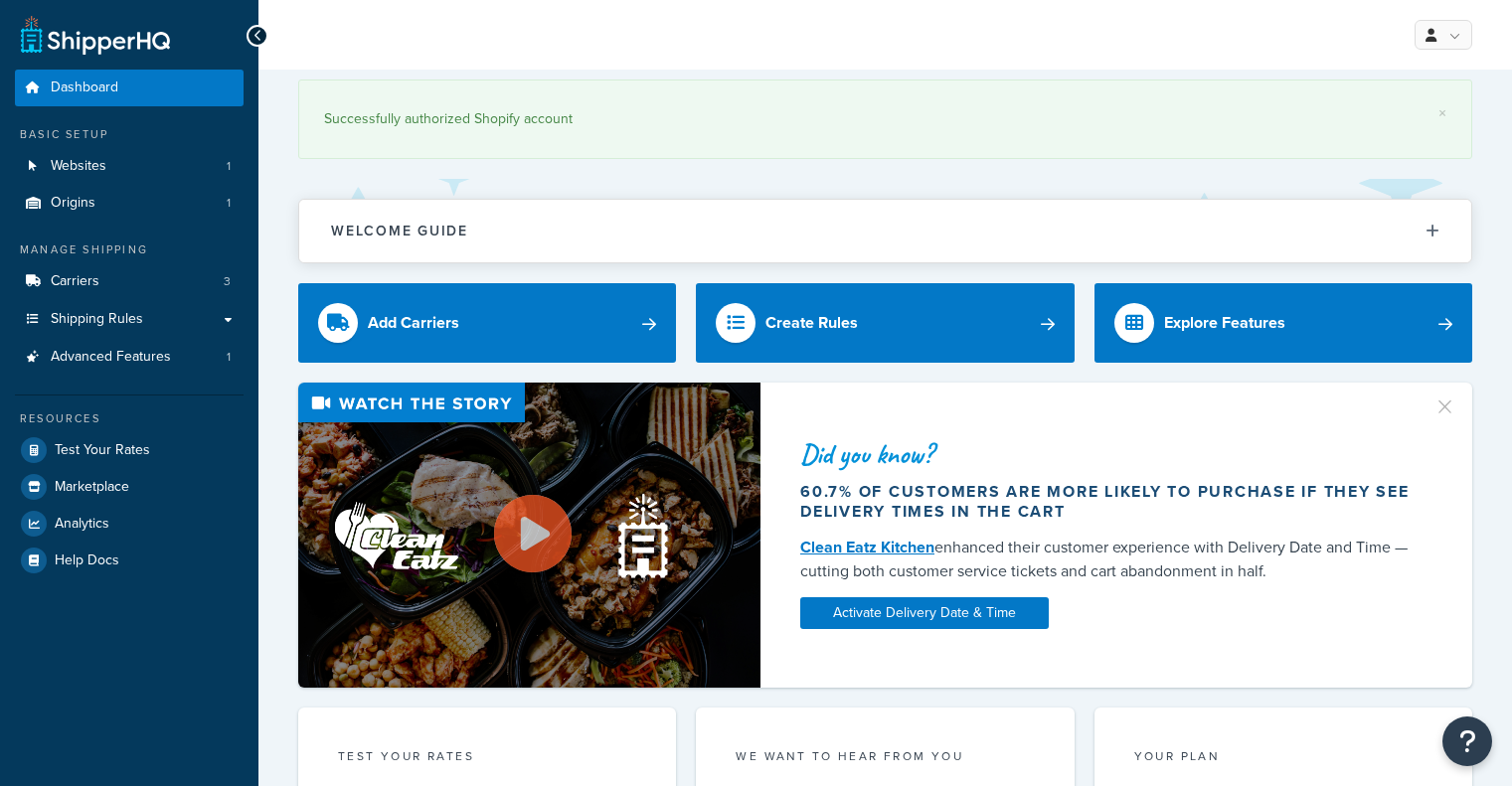scroll, scrollTop: 0, scrollLeft: 0, axis: both 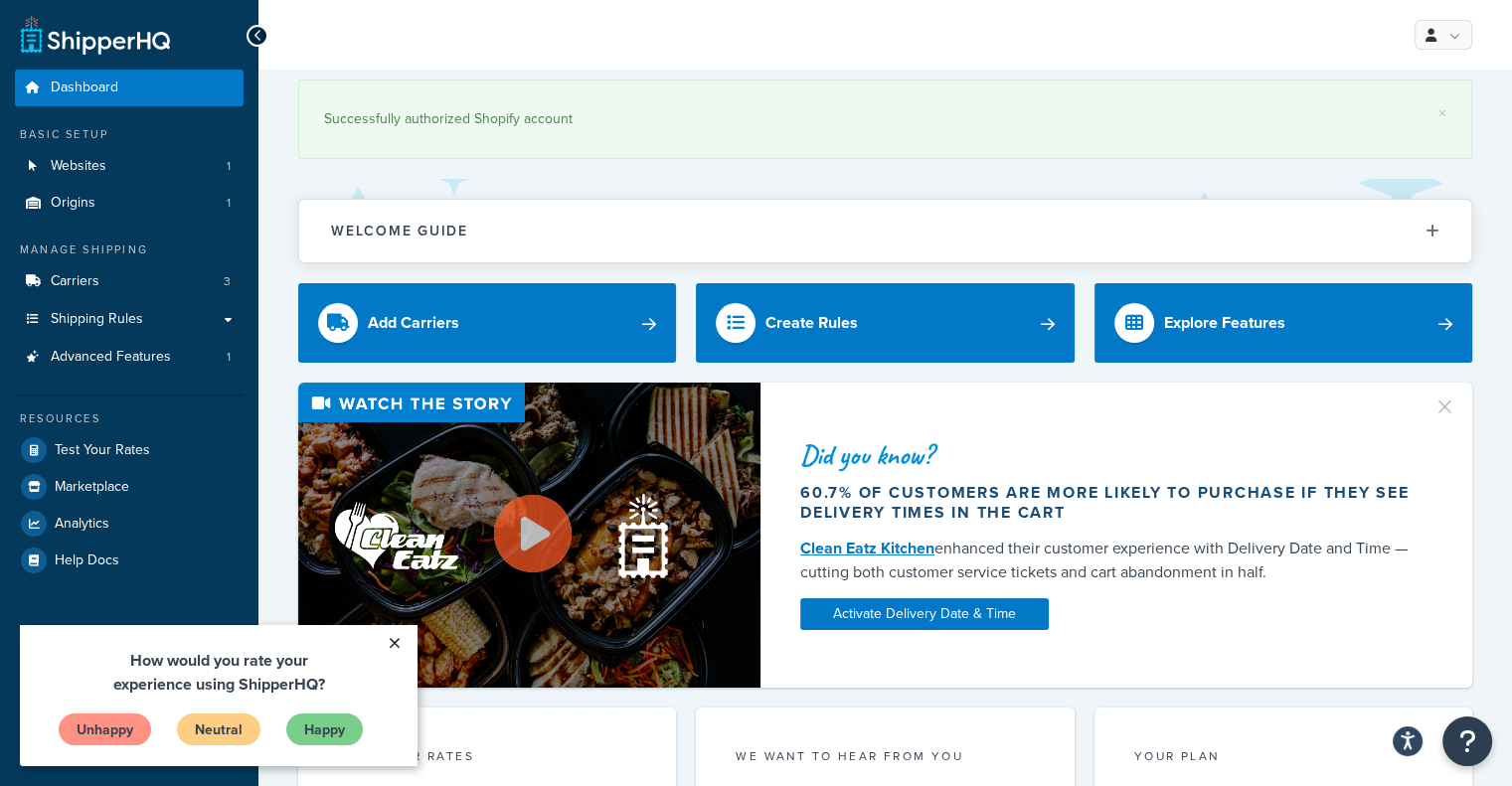 click on "×" at bounding box center [394, 643] 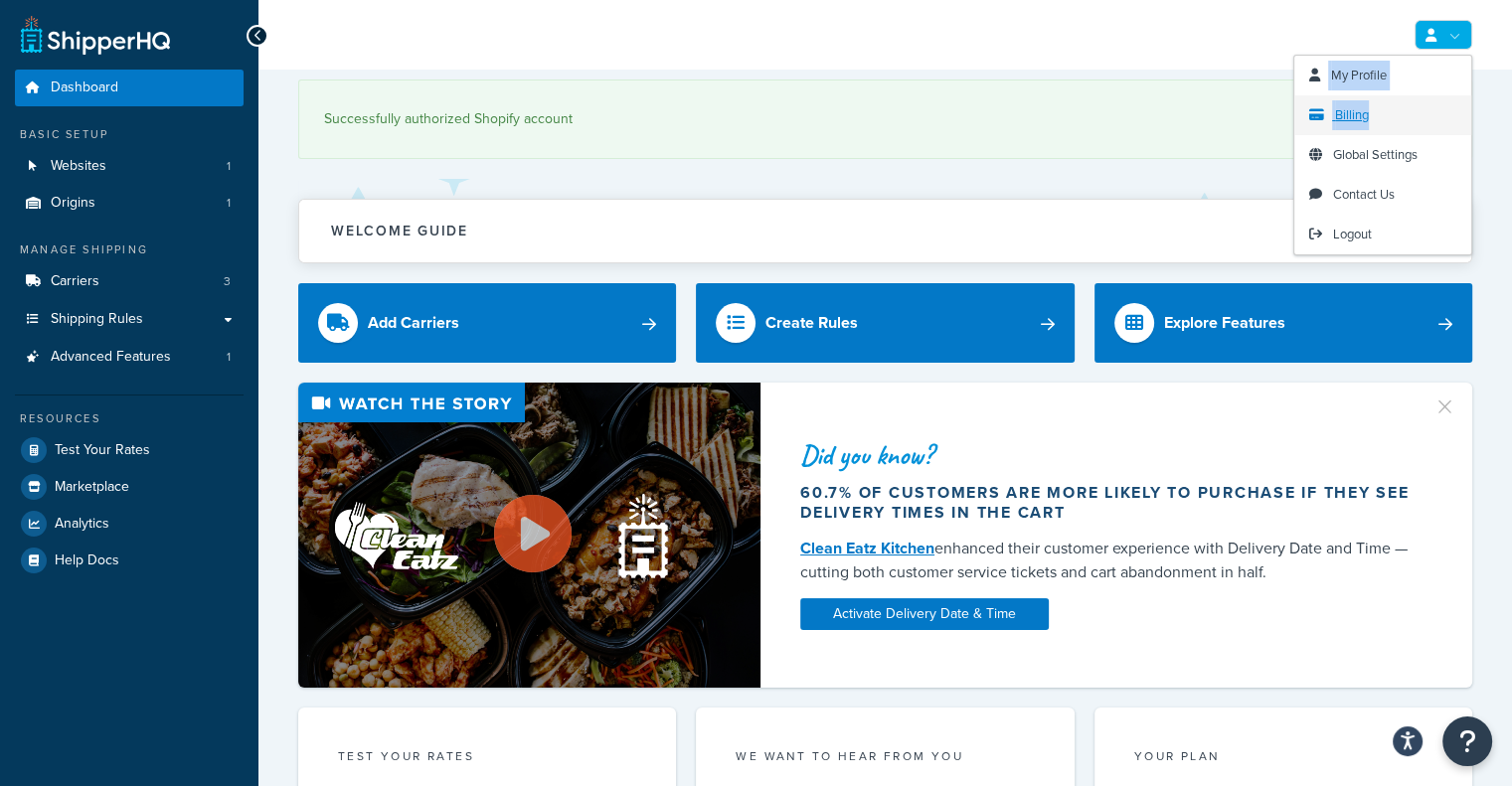 drag, startPoint x: 1446, startPoint y: 29, endPoint x: 1372, endPoint y: 103, distance: 104.6518 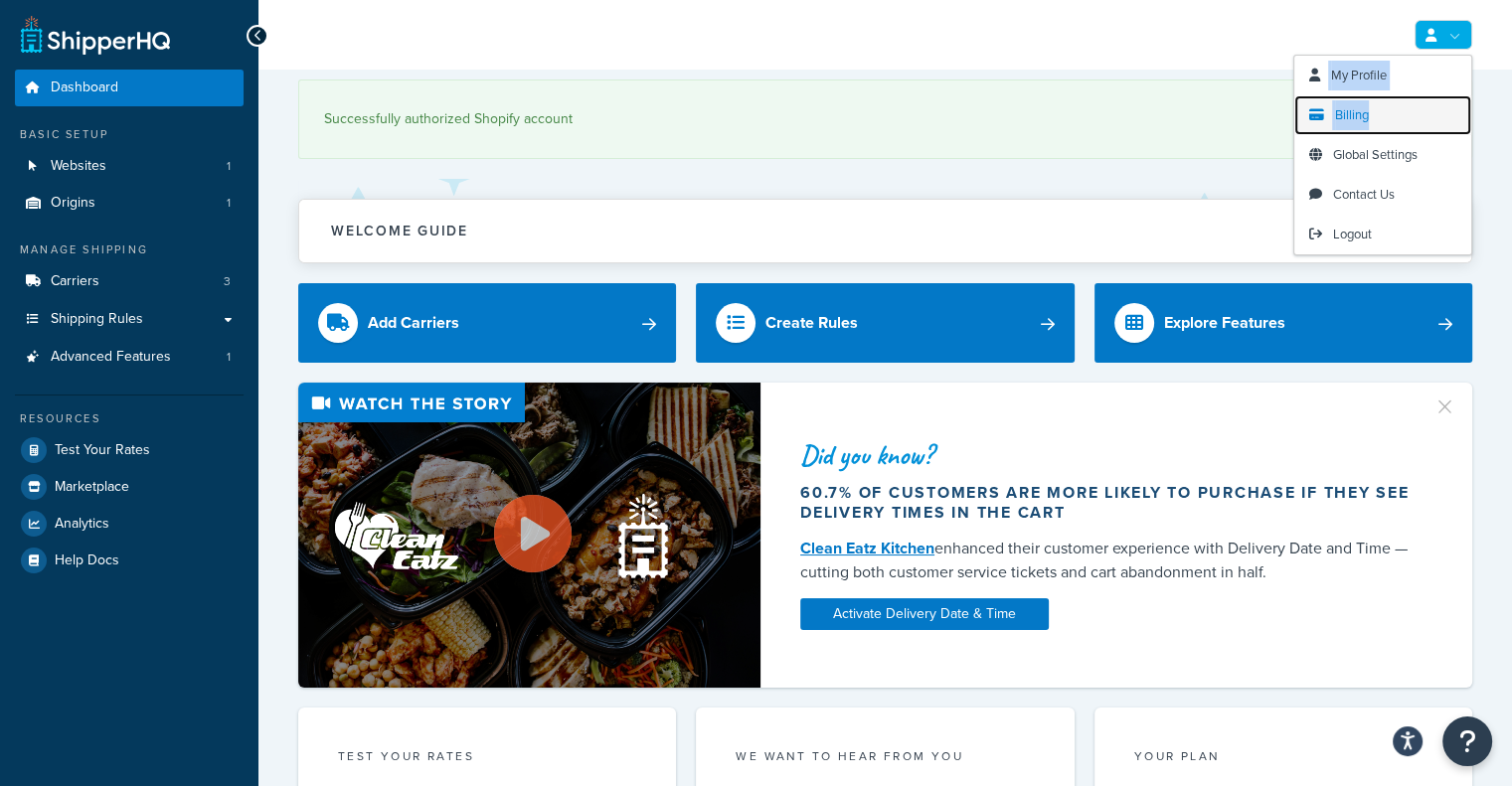 click on "Billing" at bounding box center [1352, 114] 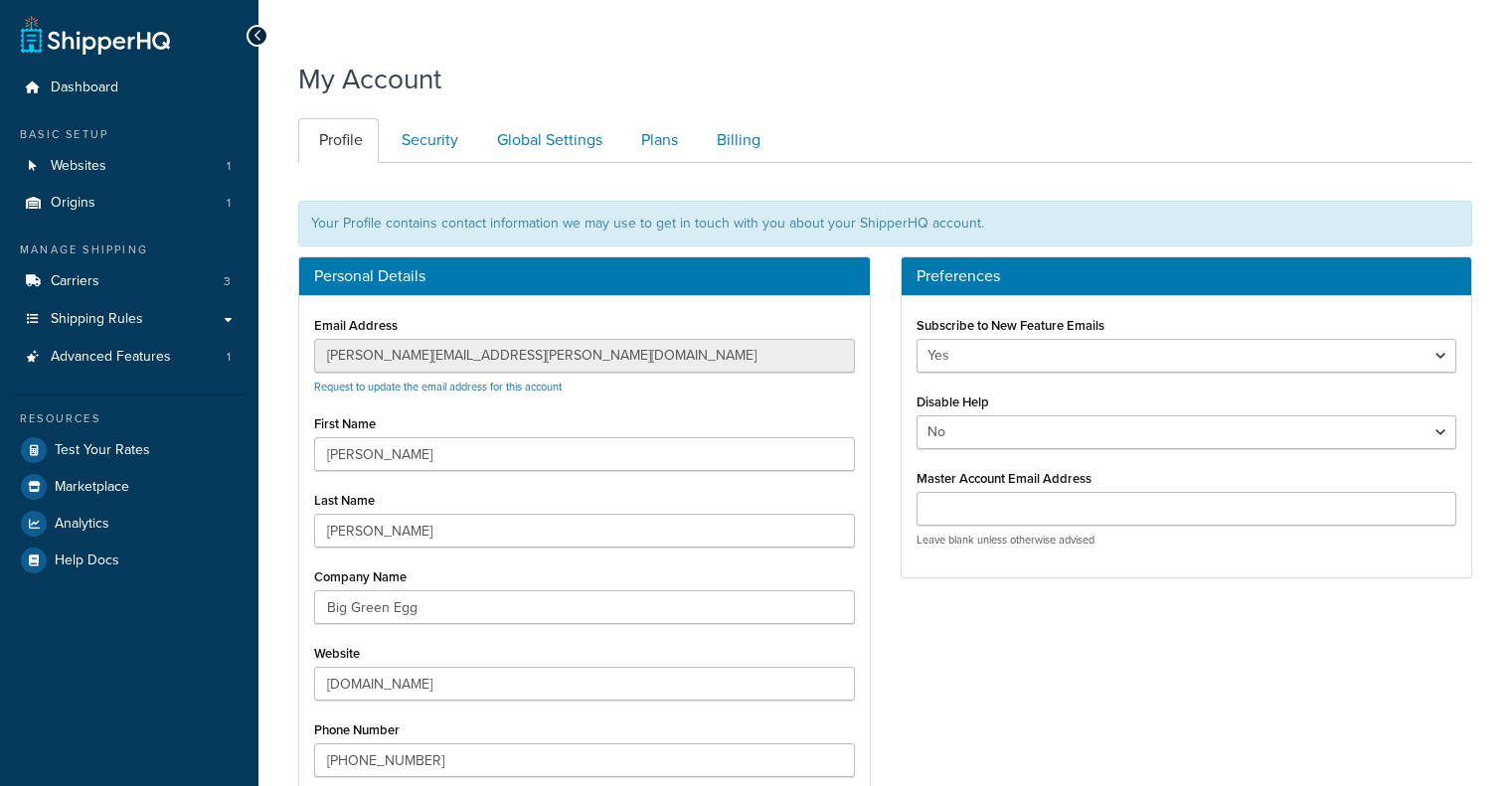 scroll, scrollTop: 0, scrollLeft: 0, axis: both 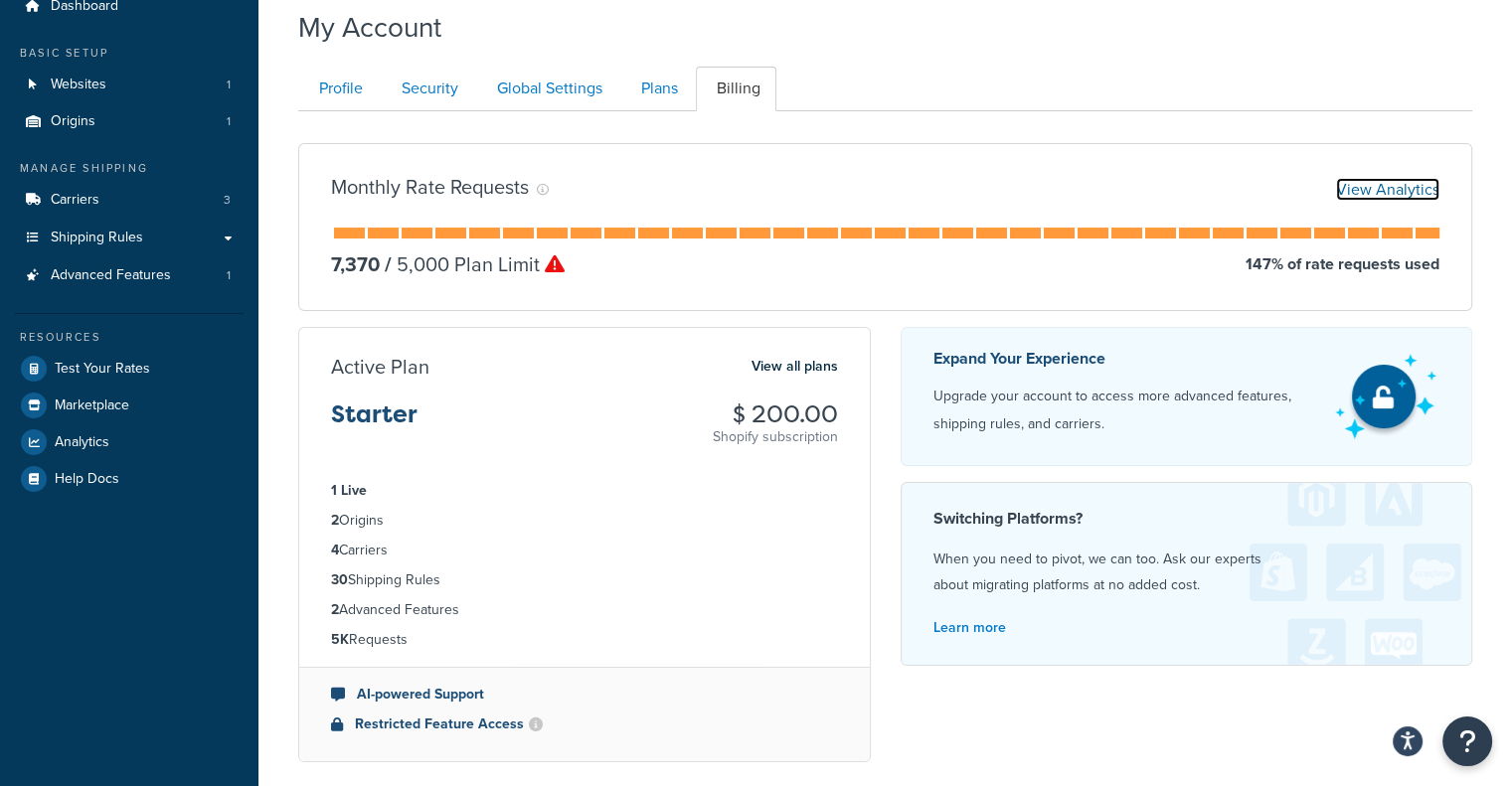 click on "View Analytics" at bounding box center [1388, 189] 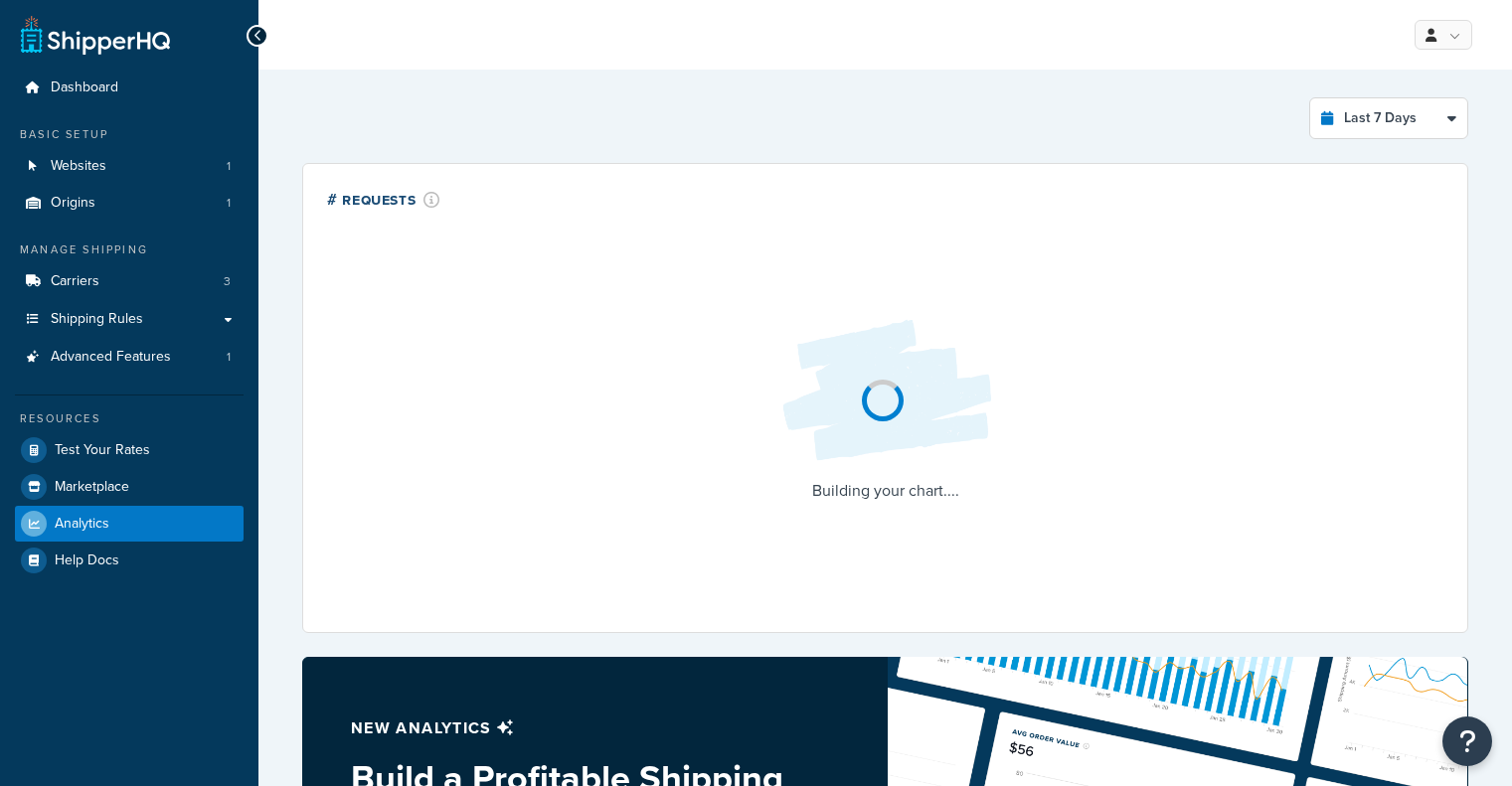 scroll, scrollTop: 0, scrollLeft: 0, axis: both 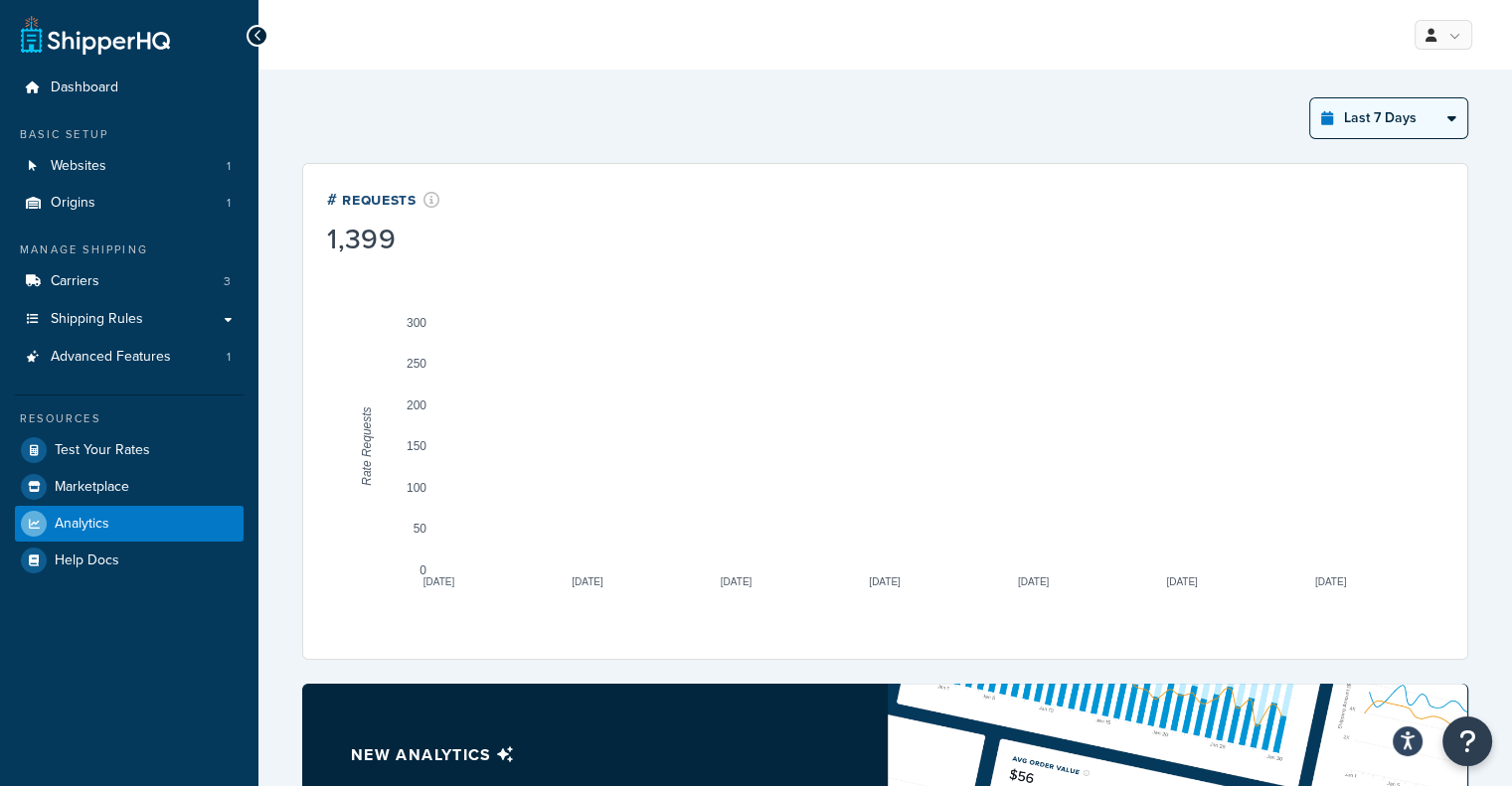 click on "Last 24 Hours Last 7 Days Last 30 Days Last 3 Months Last 6 Months Last 12 Months" at bounding box center (1389, 118) 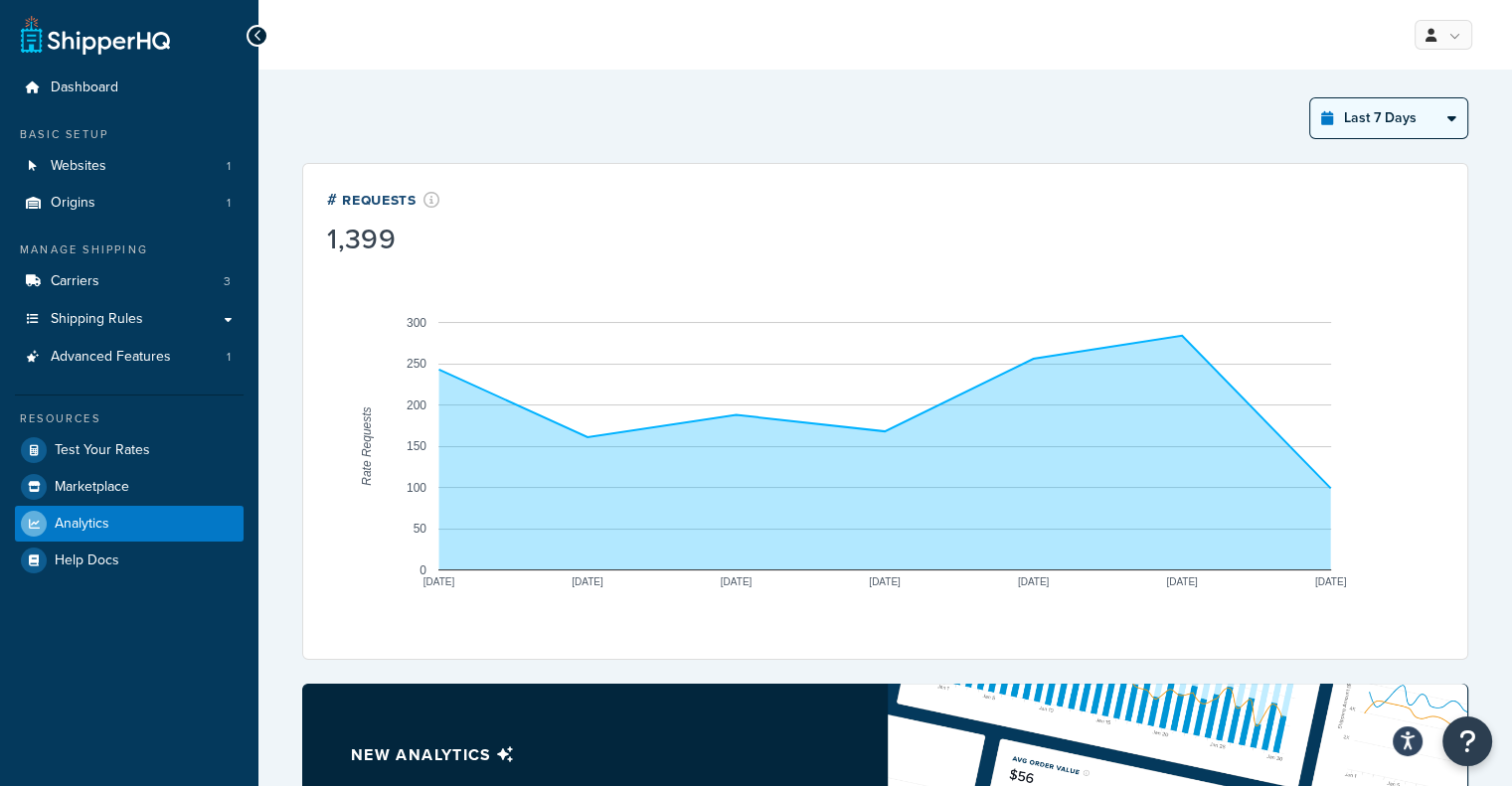 select on "last_30_days" 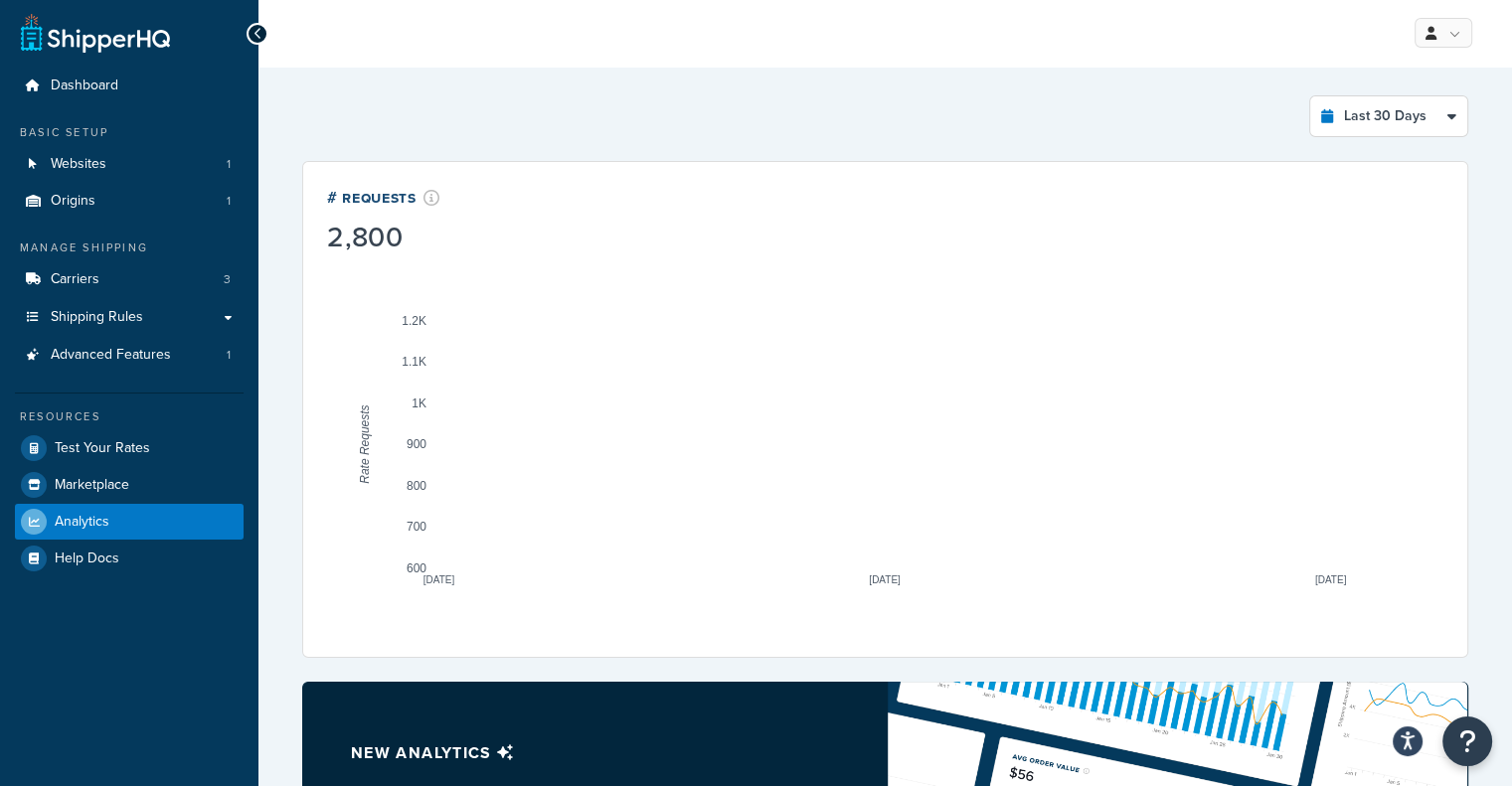 scroll, scrollTop: 0, scrollLeft: 0, axis: both 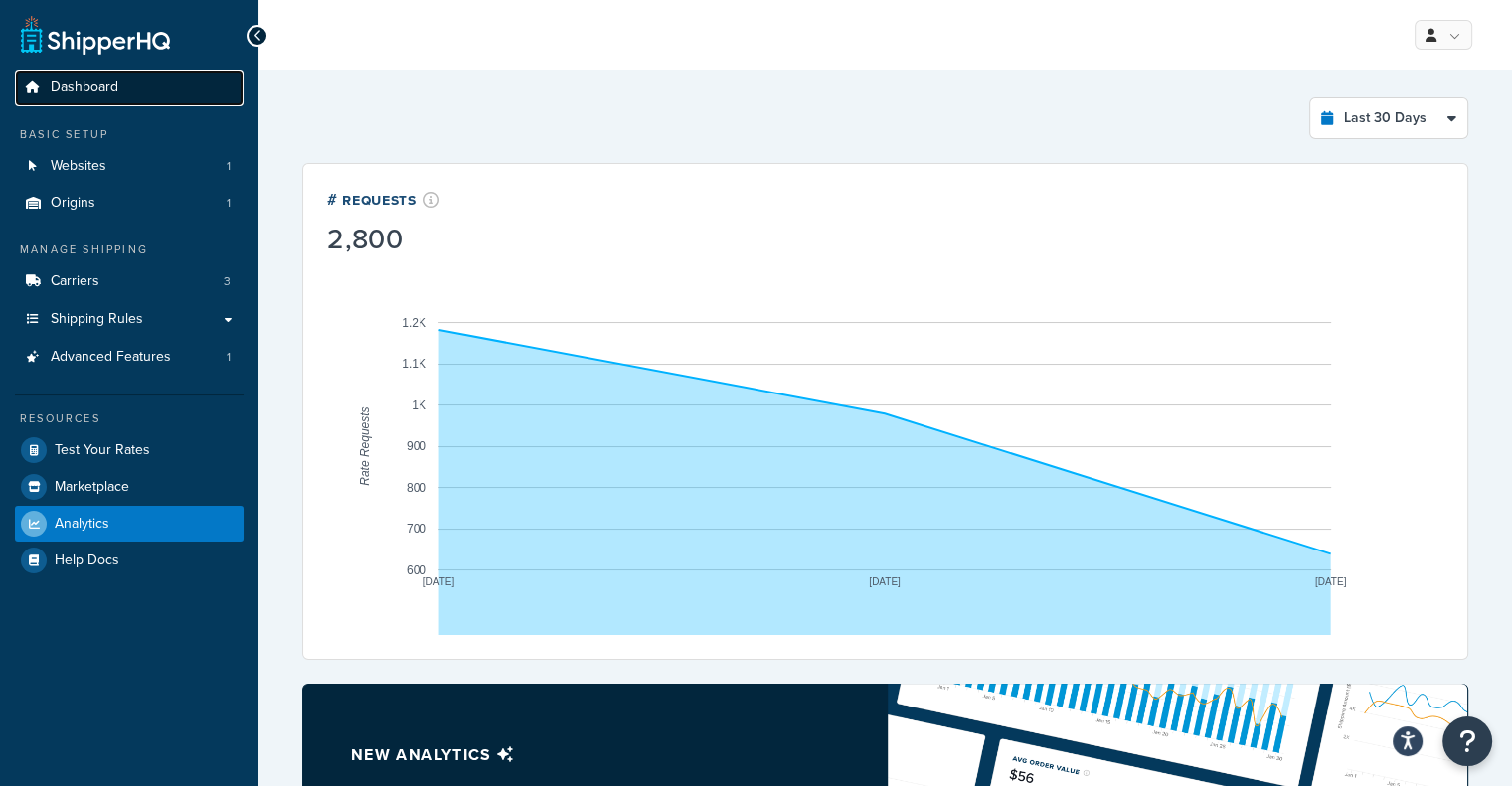 click on "Dashboard" at bounding box center [84, 87] 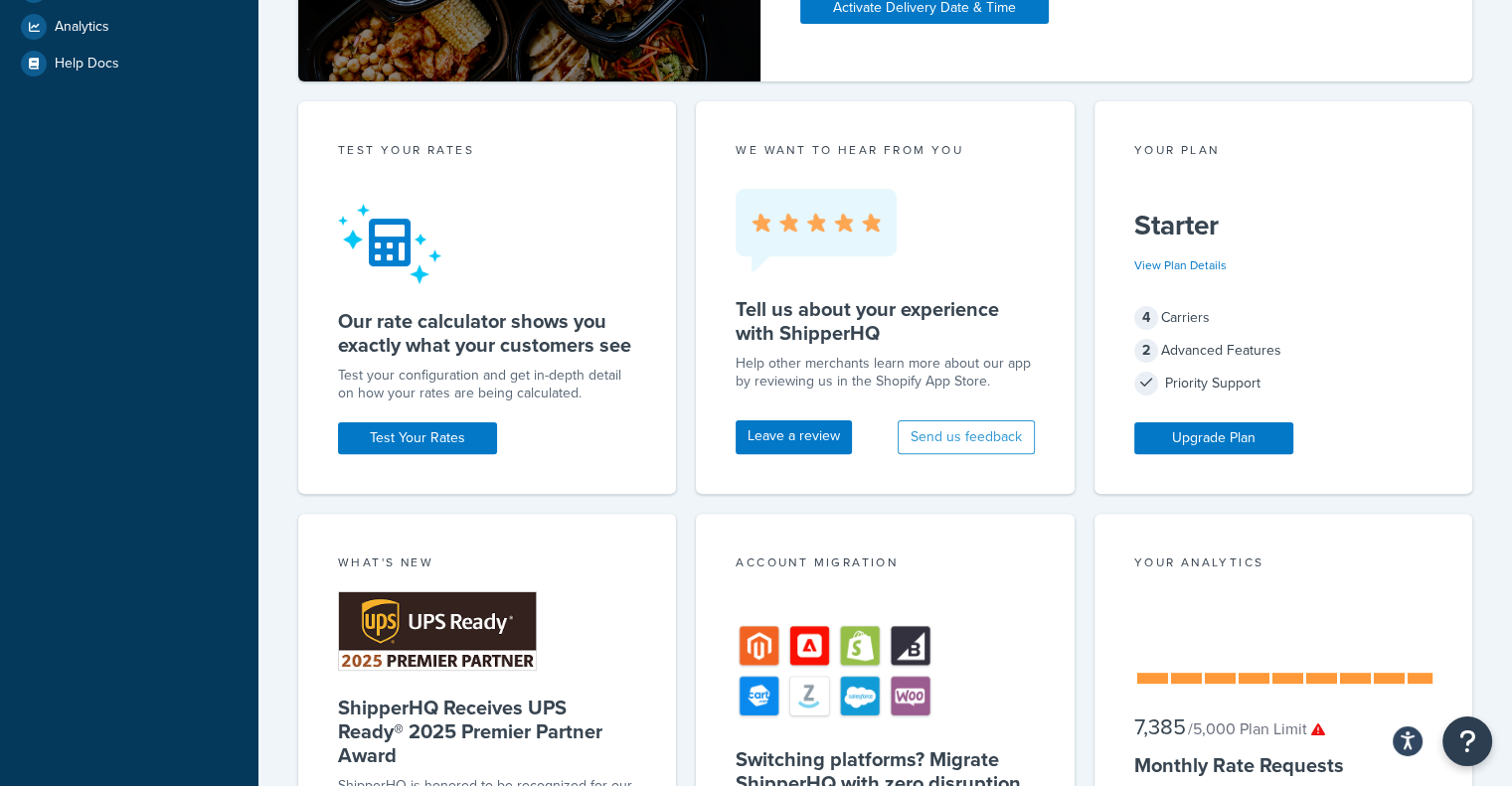scroll, scrollTop: 0, scrollLeft: 0, axis: both 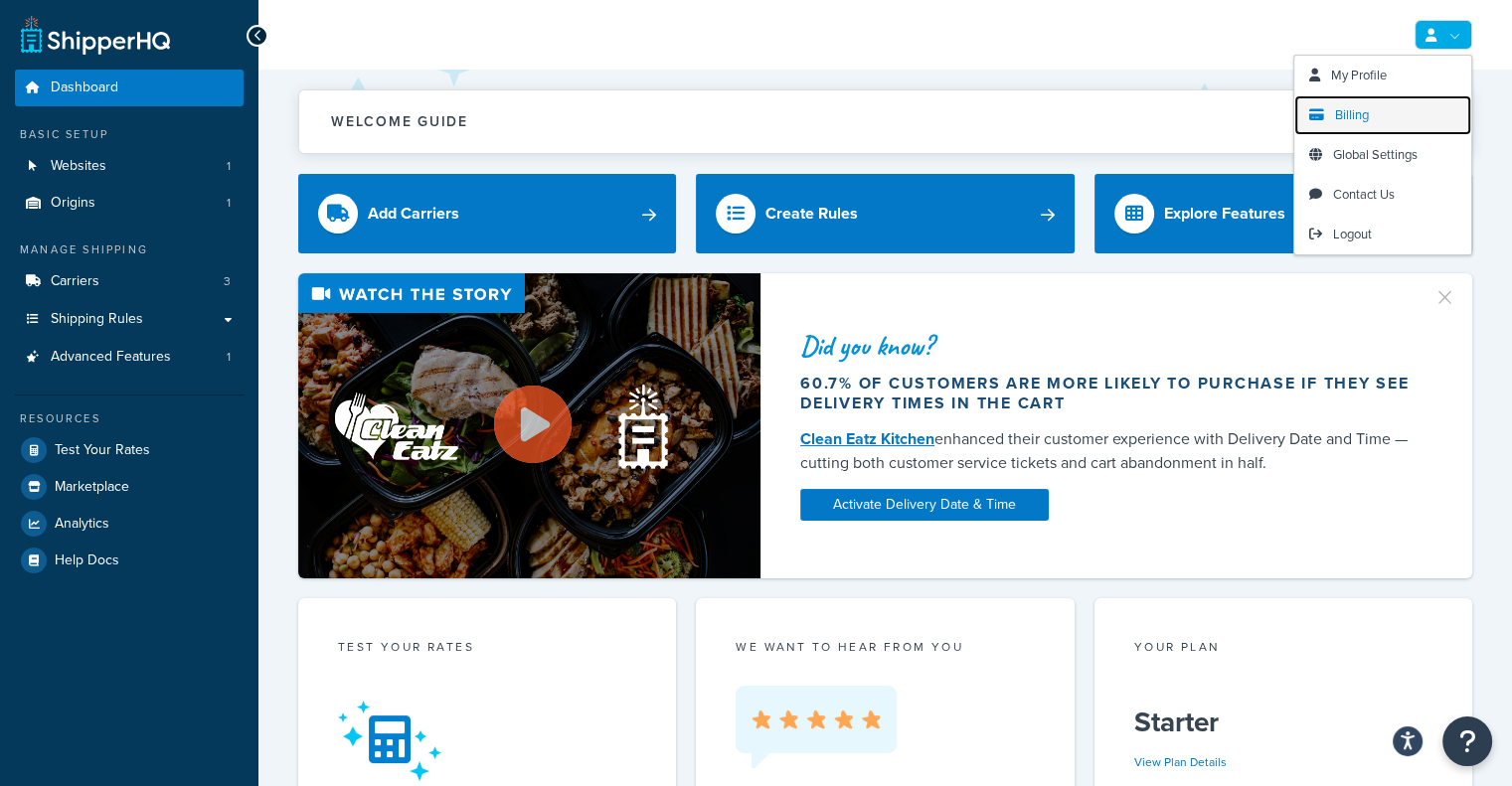 click on "Billing" at bounding box center [1352, 114] 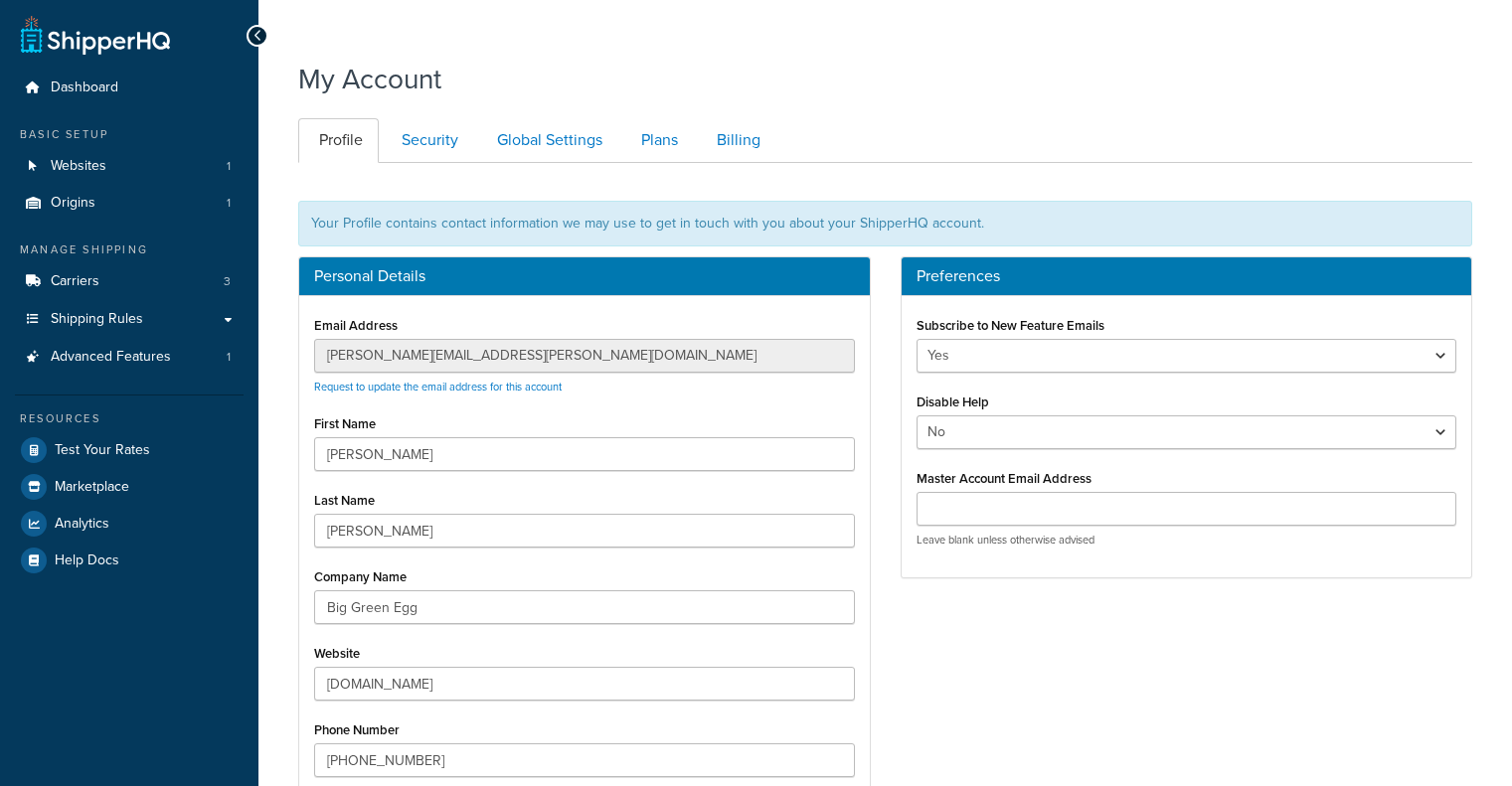 scroll, scrollTop: 0, scrollLeft: 0, axis: both 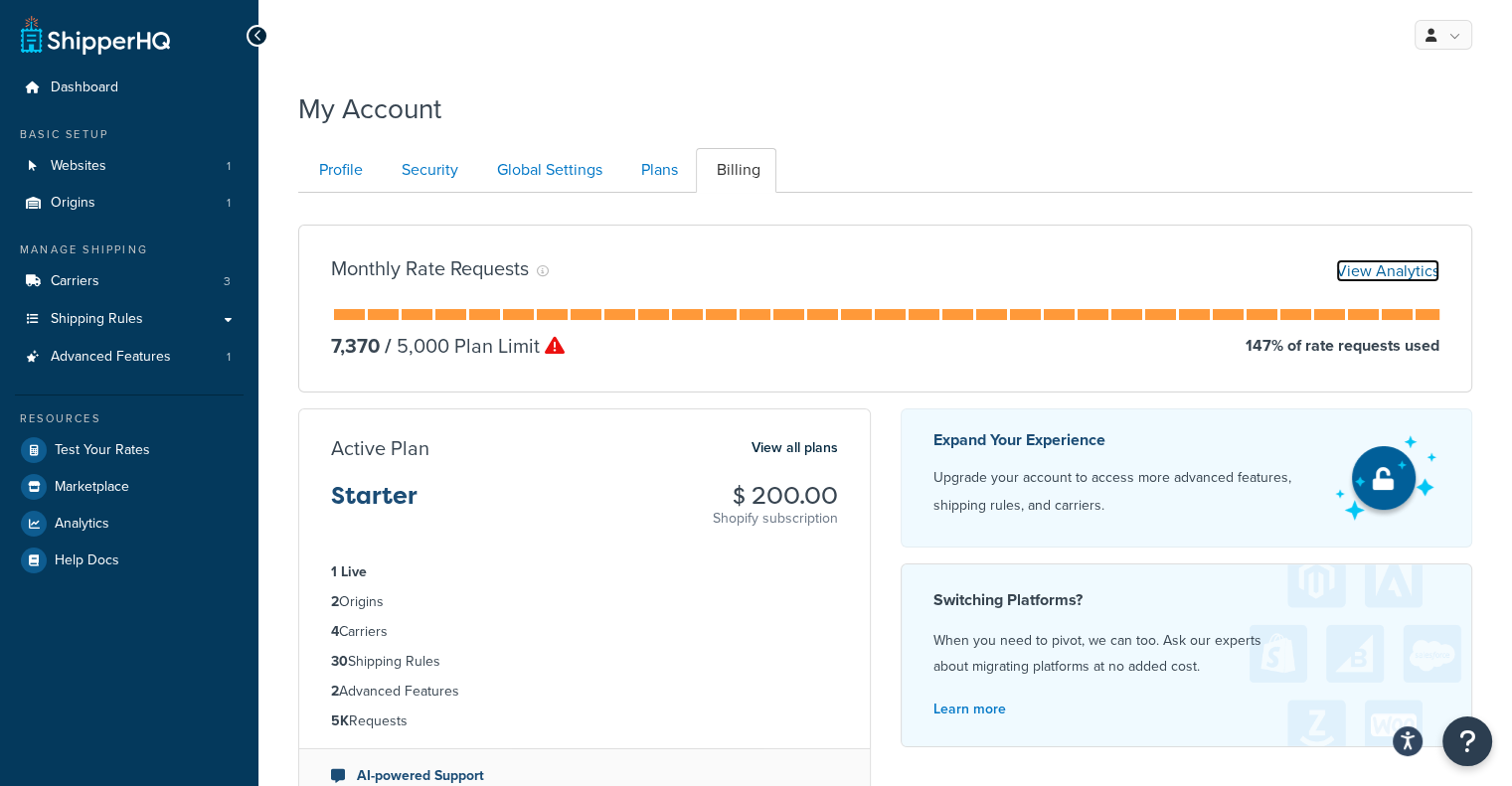 click on "View Analytics" at bounding box center (1388, 270) 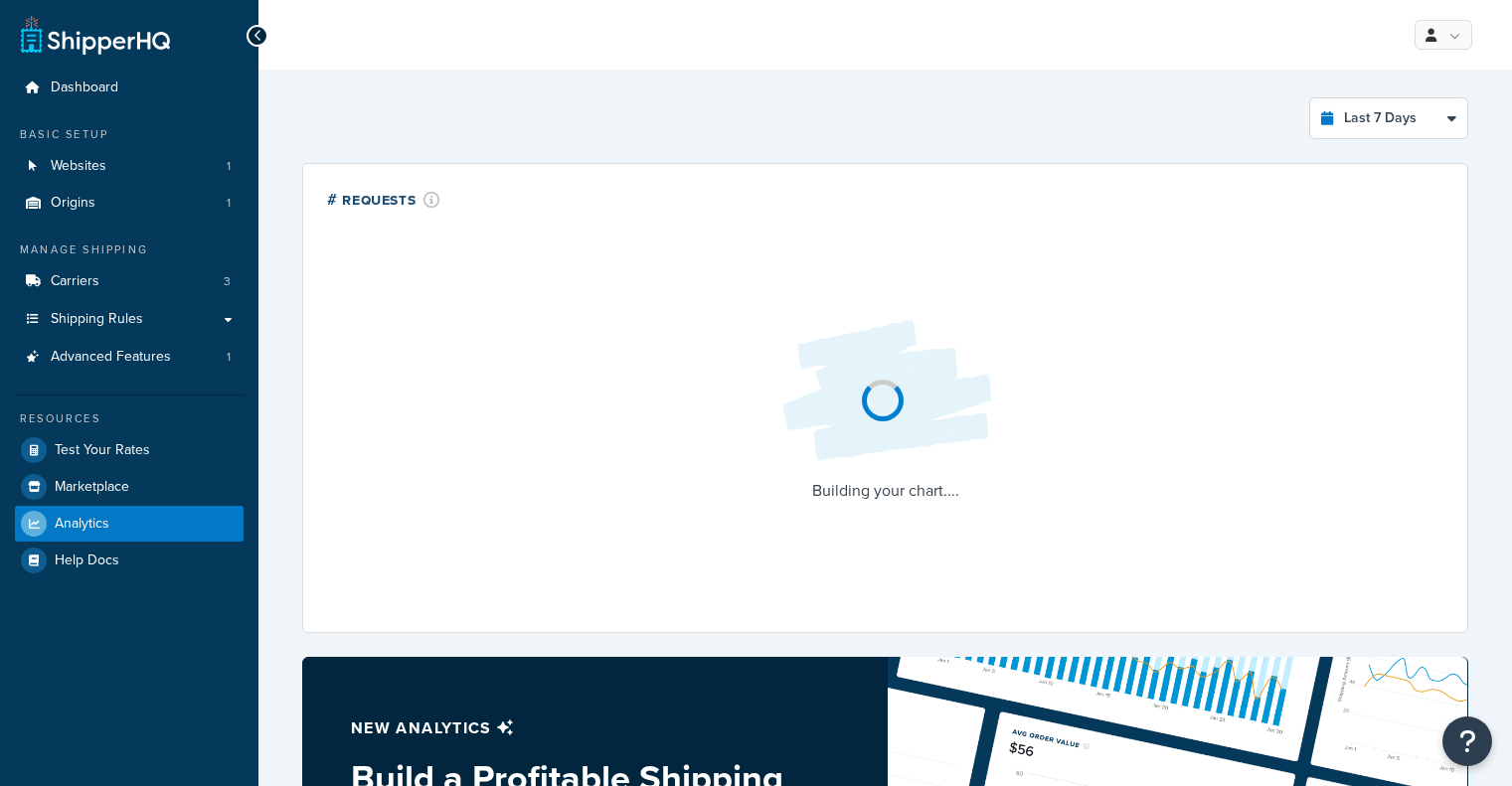 scroll, scrollTop: 0, scrollLeft: 0, axis: both 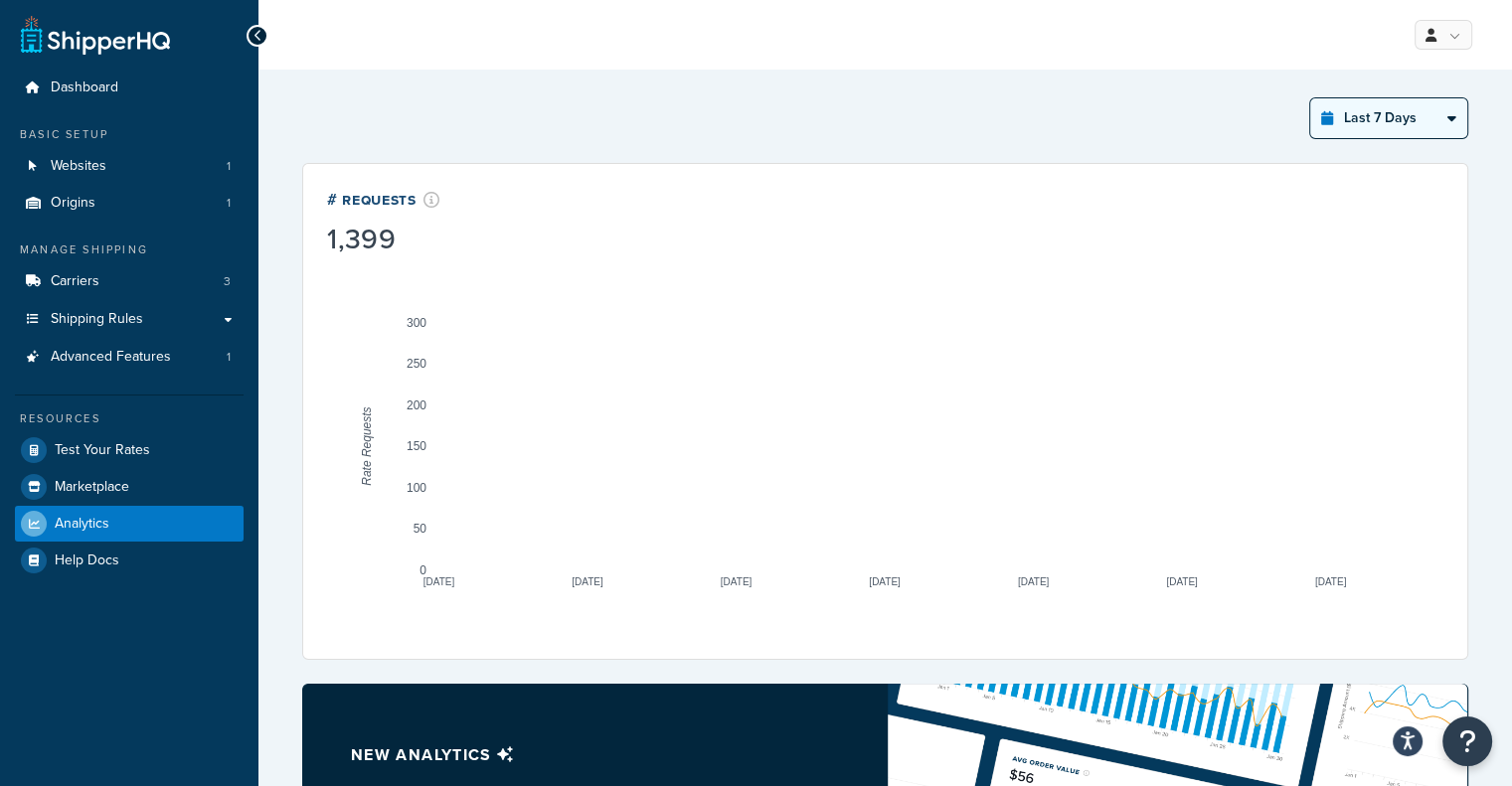 click on "Last 24 Hours Last 7 Days Last 30 Days Last 3 Months Last 6 Months Last 12 Months" at bounding box center (1389, 118) 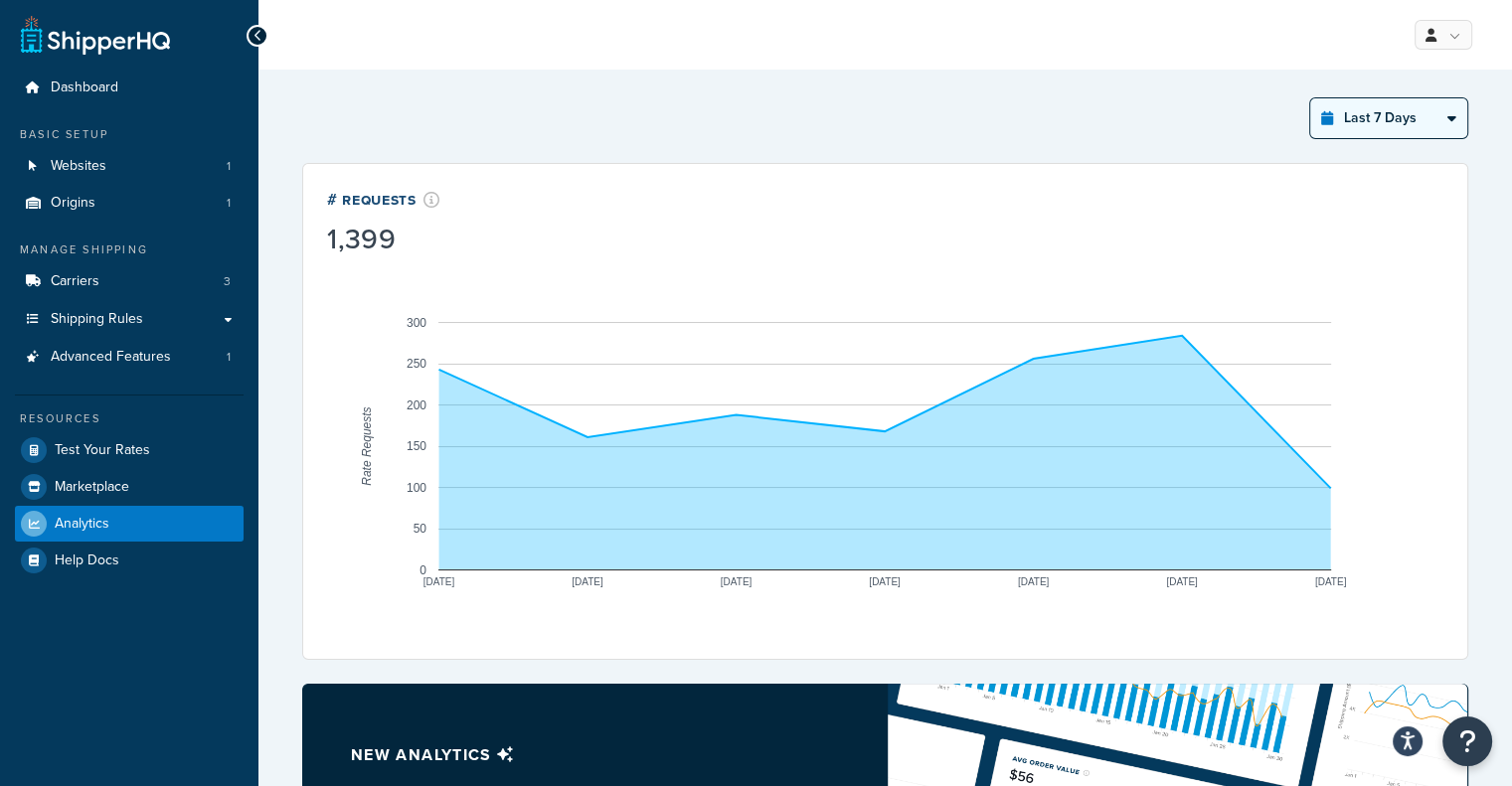 click on "Last 24 Hours Last 7 Days Last 30 Days Last 3 Months Last 6 Months Last 12 Months" at bounding box center (1389, 118) 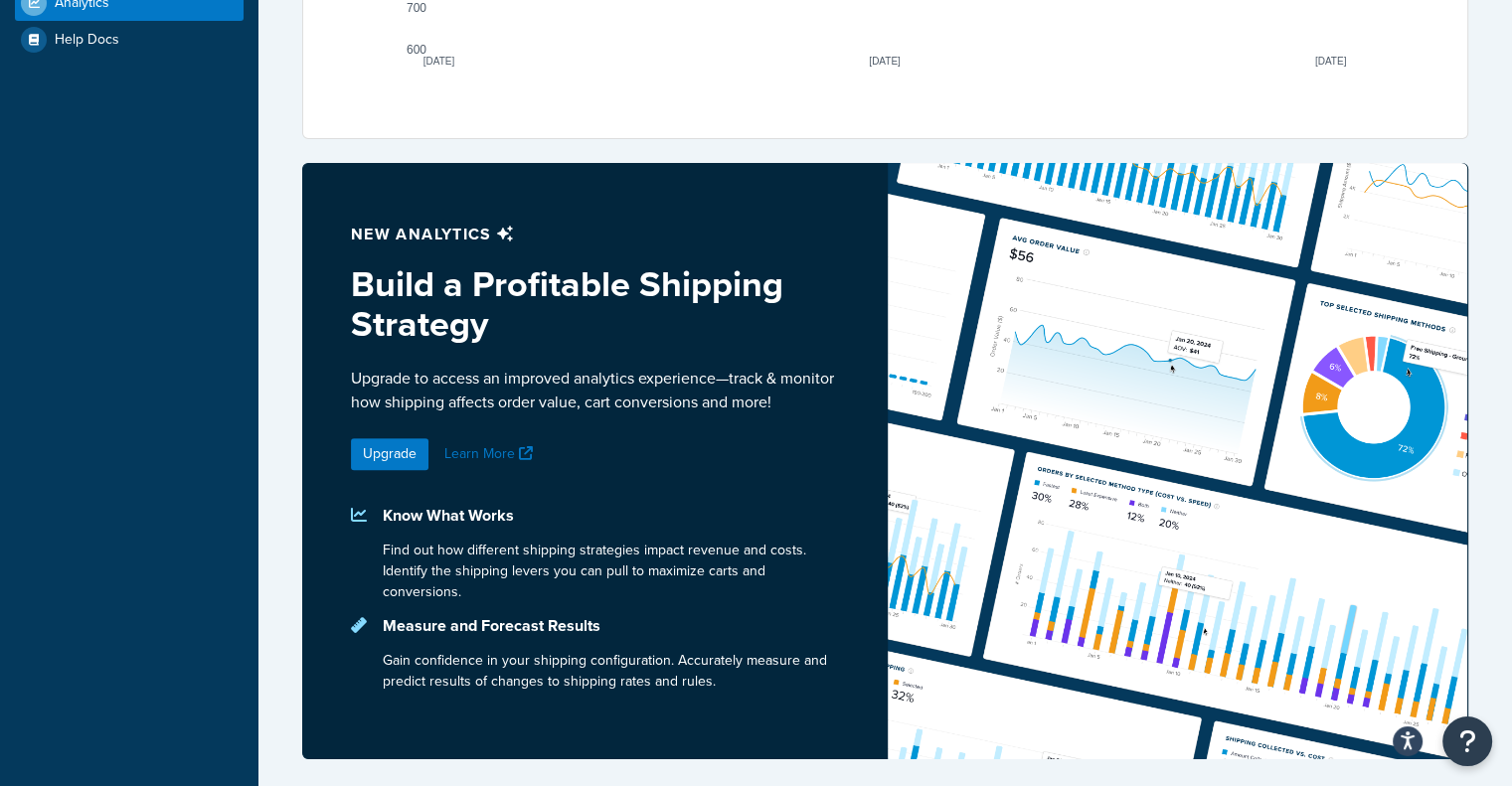 scroll, scrollTop: 0, scrollLeft: 0, axis: both 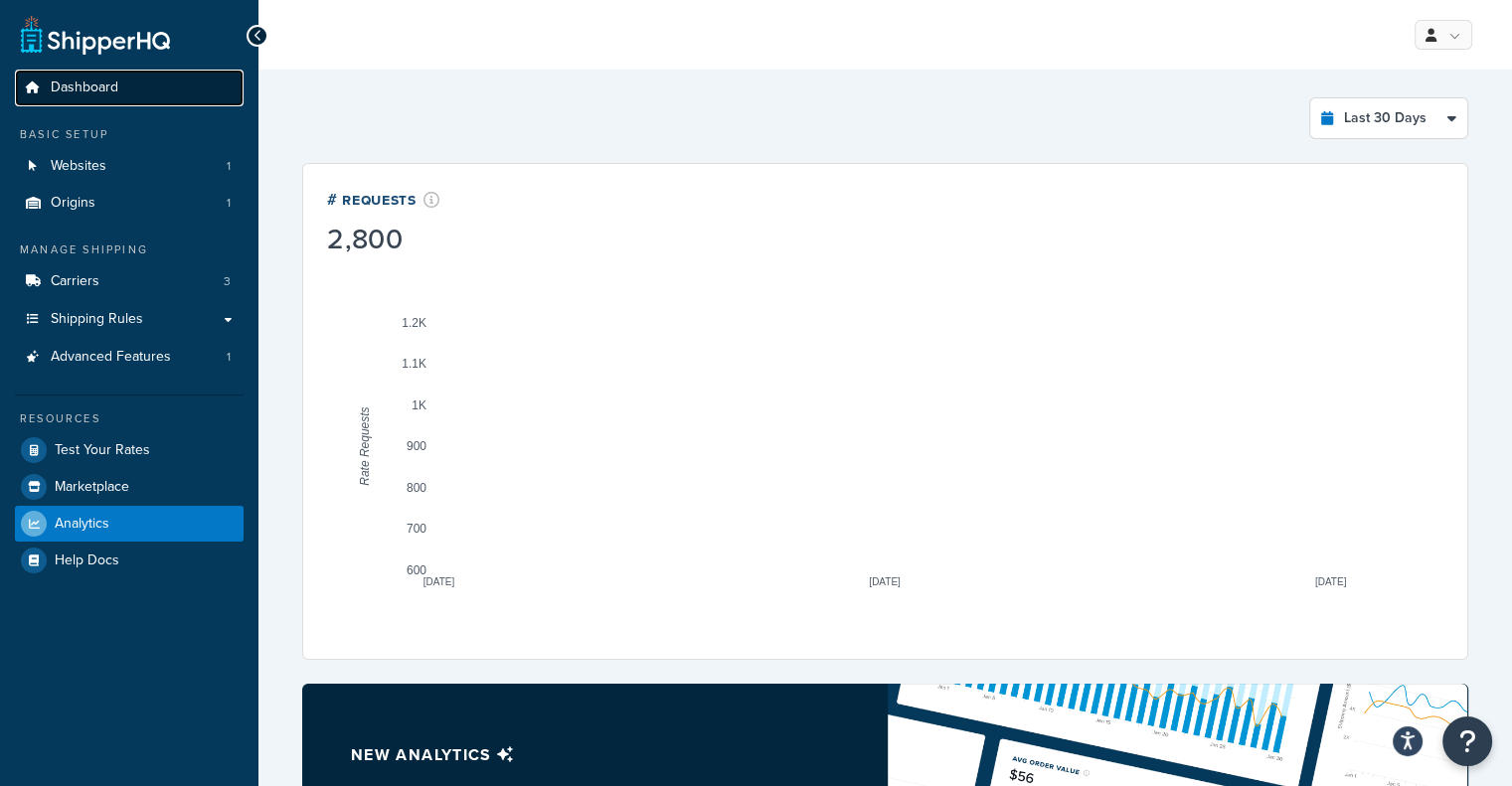 click on "Dashboard" at bounding box center (84, 87) 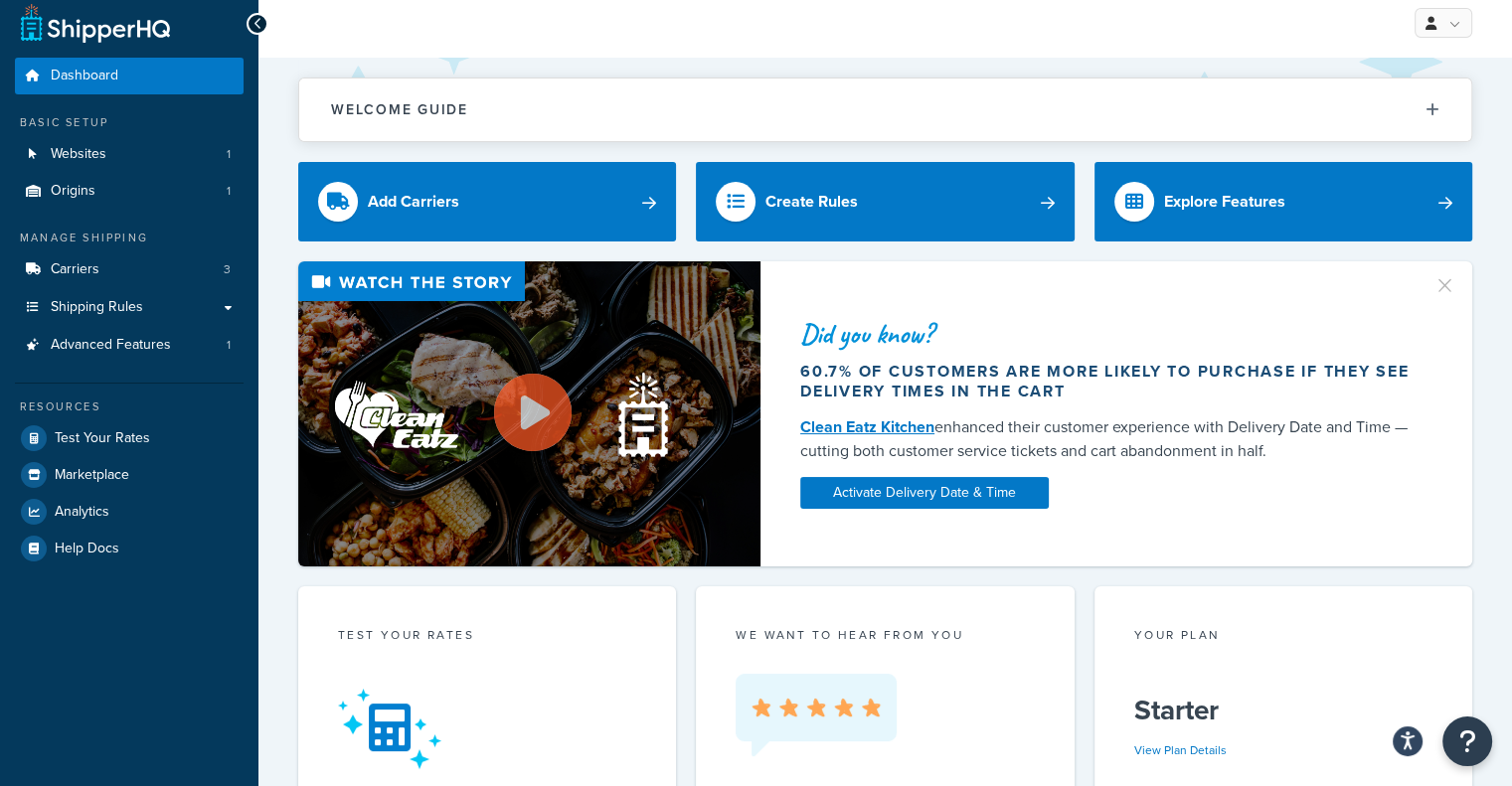 scroll, scrollTop: 0, scrollLeft: 0, axis: both 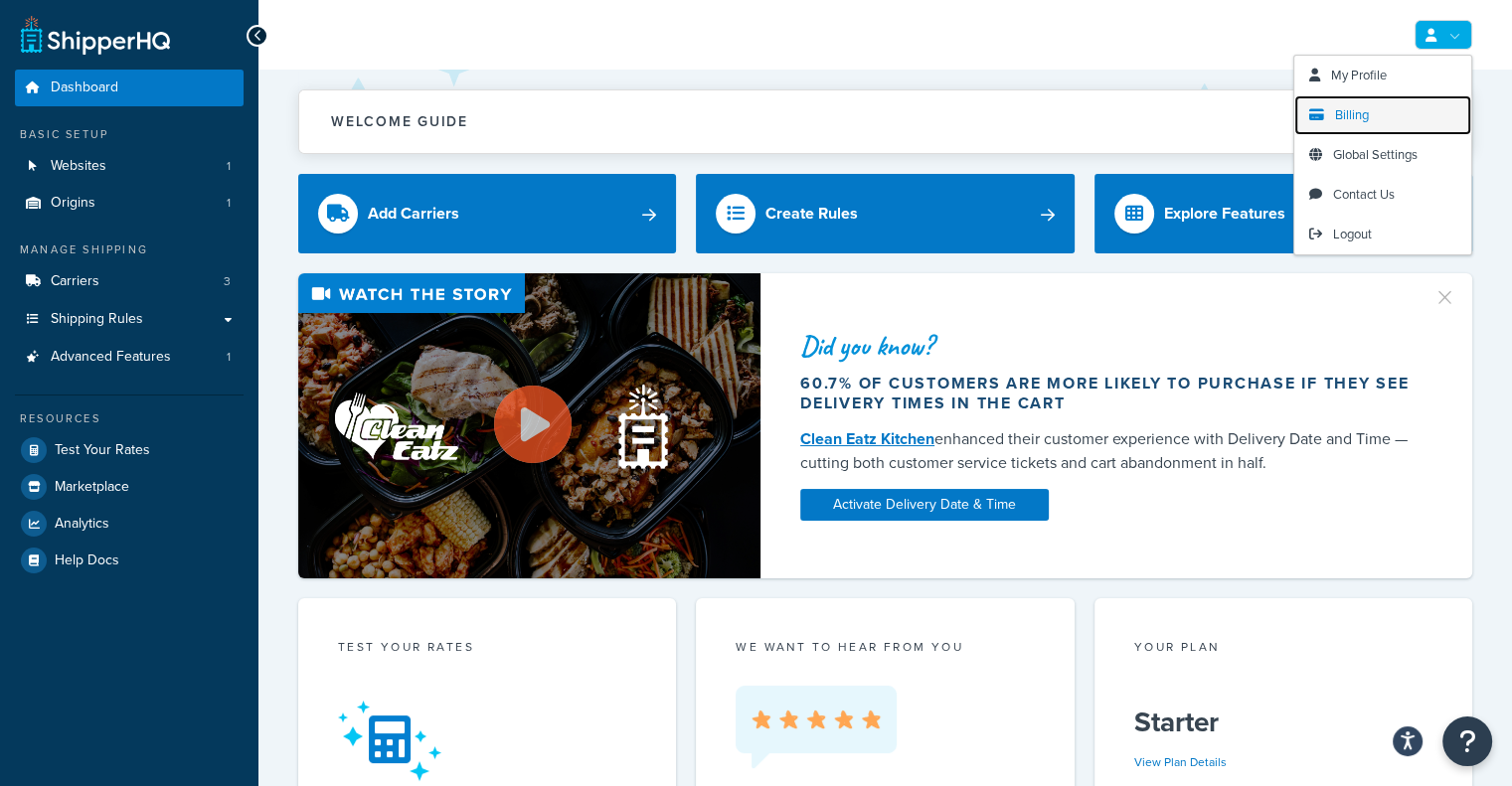 click on "Billing" at bounding box center [1352, 114] 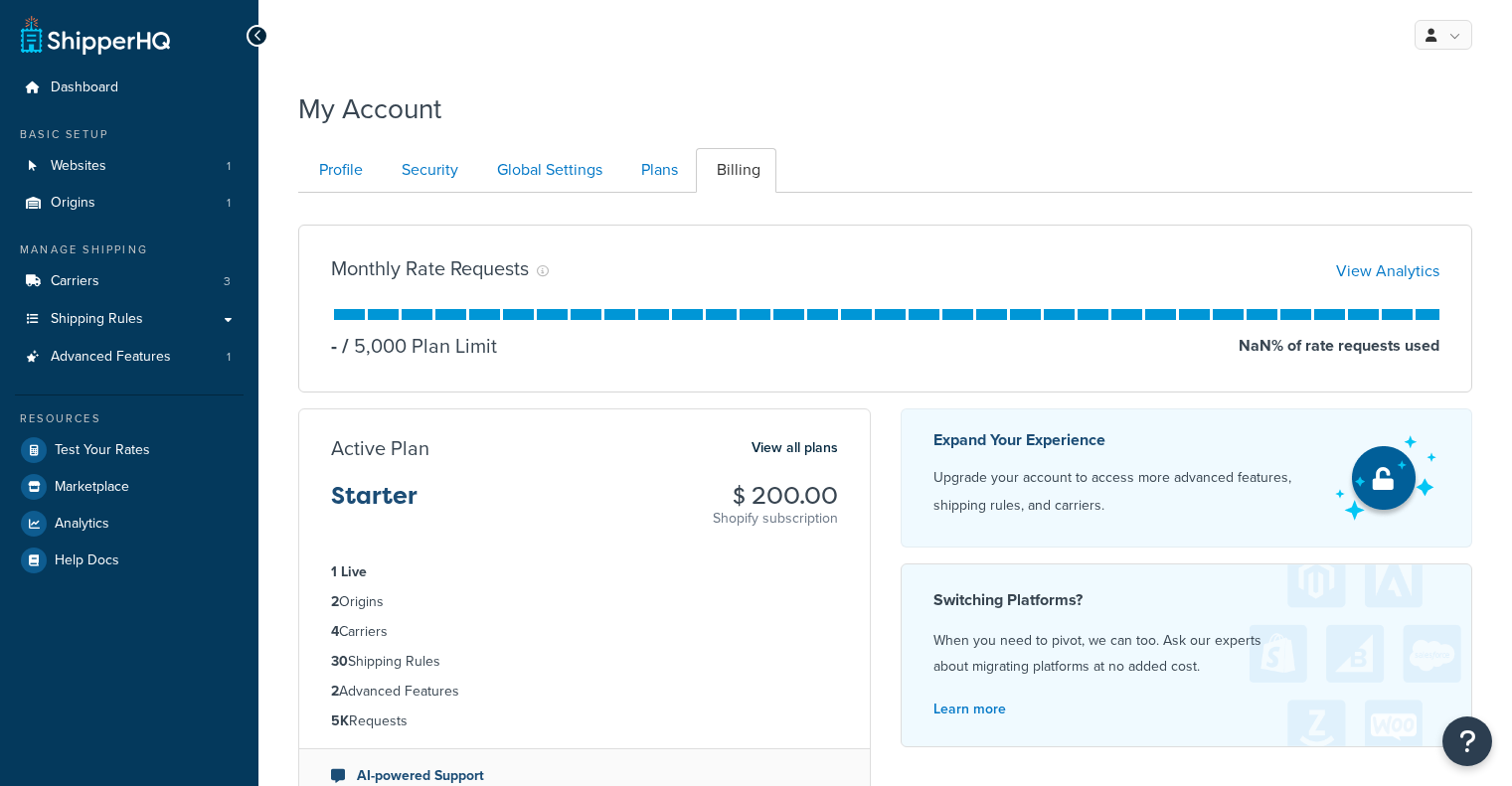 scroll, scrollTop: 0, scrollLeft: 0, axis: both 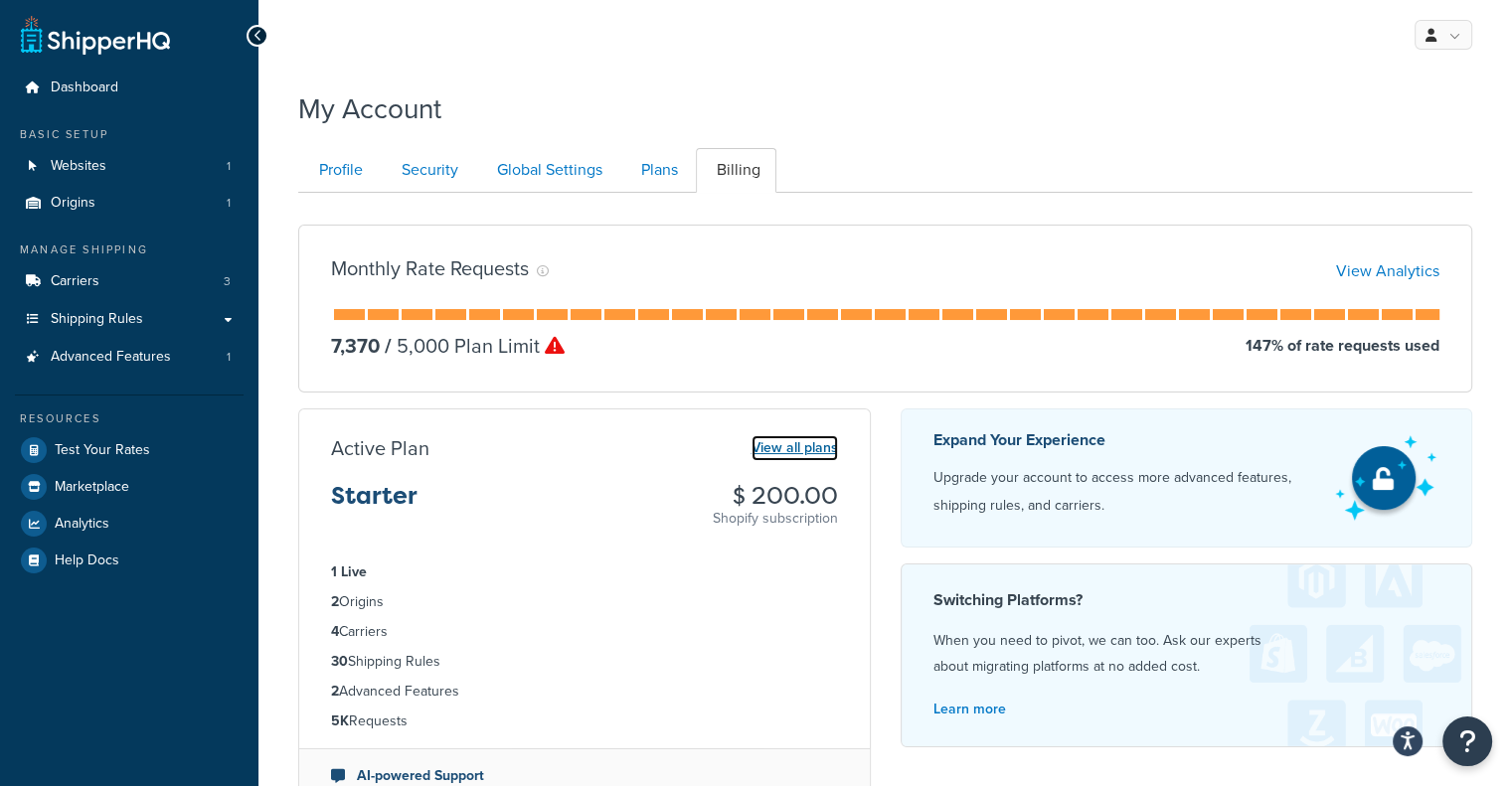 click on "View all plans" at bounding box center [794, 448] 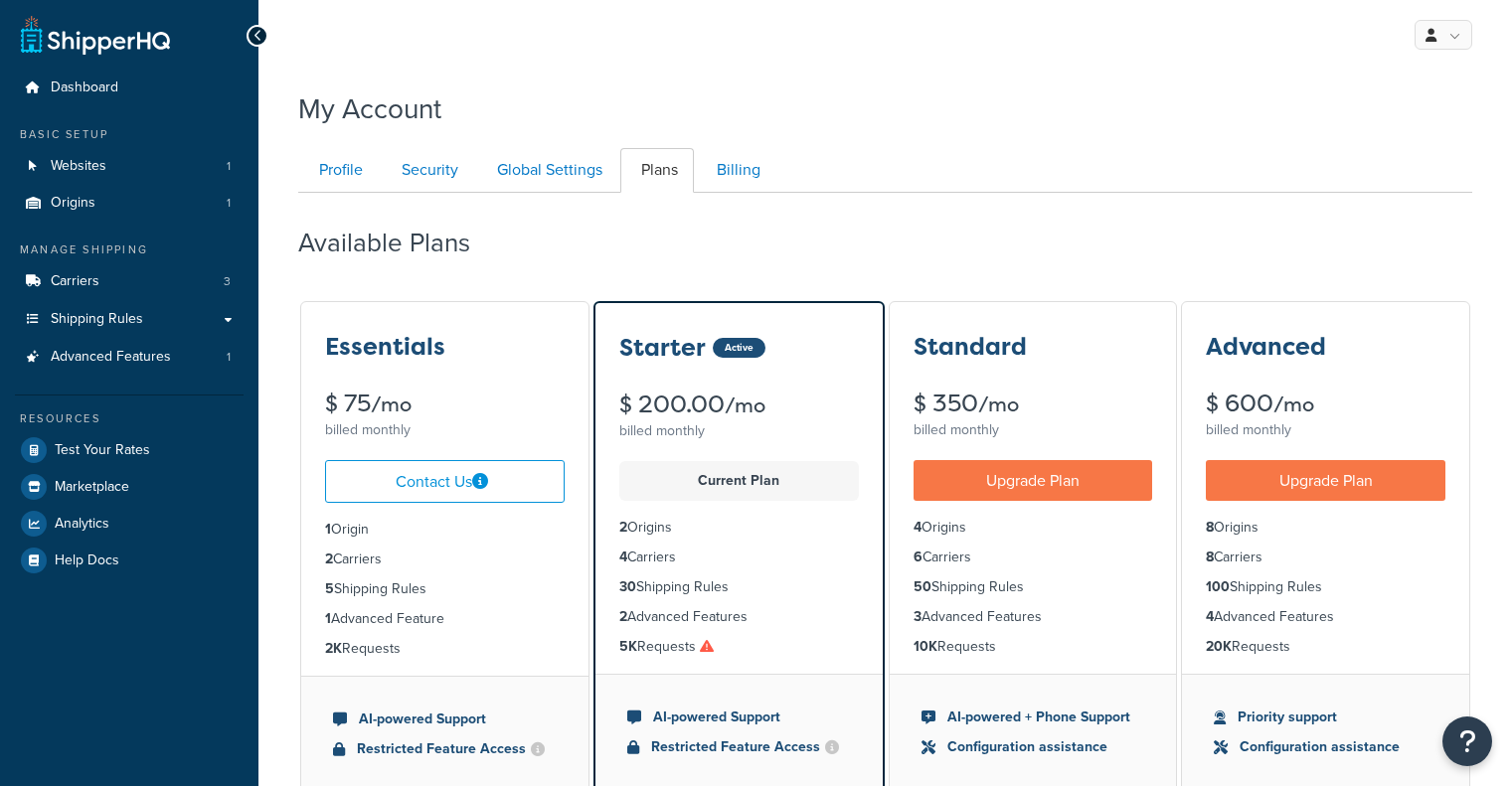 scroll, scrollTop: 0, scrollLeft: 0, axis: both 